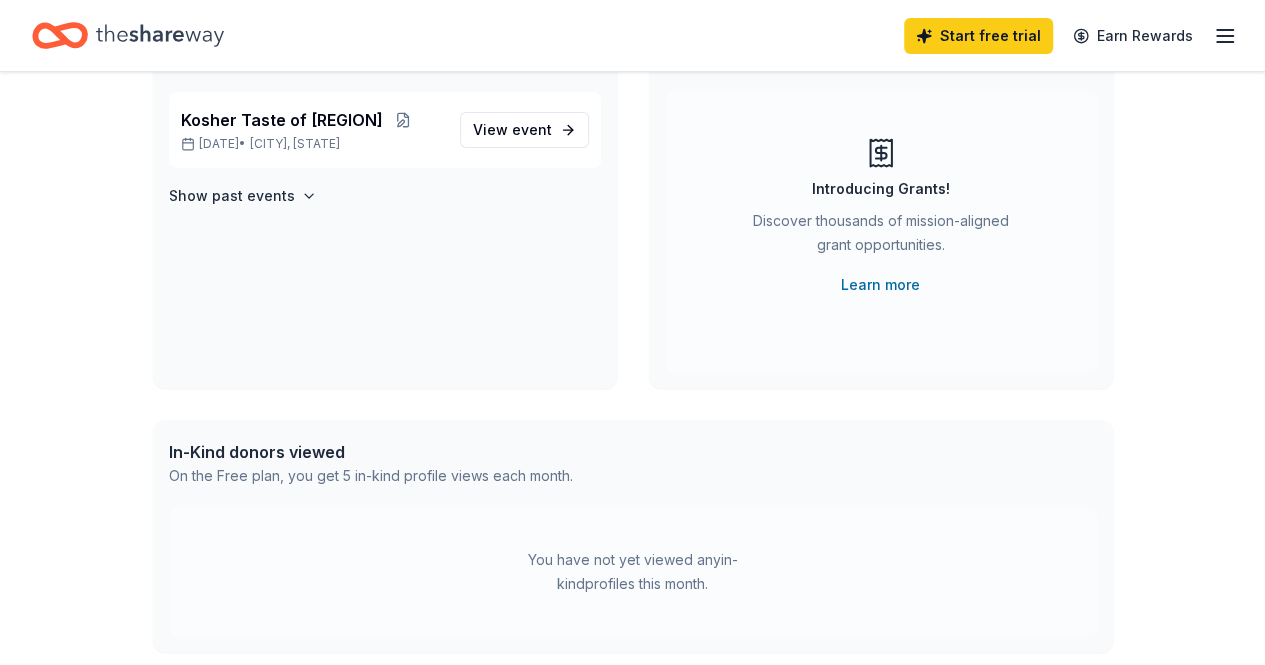 scroll, scrollTop: 0, scrollLeft: 0, axis: both 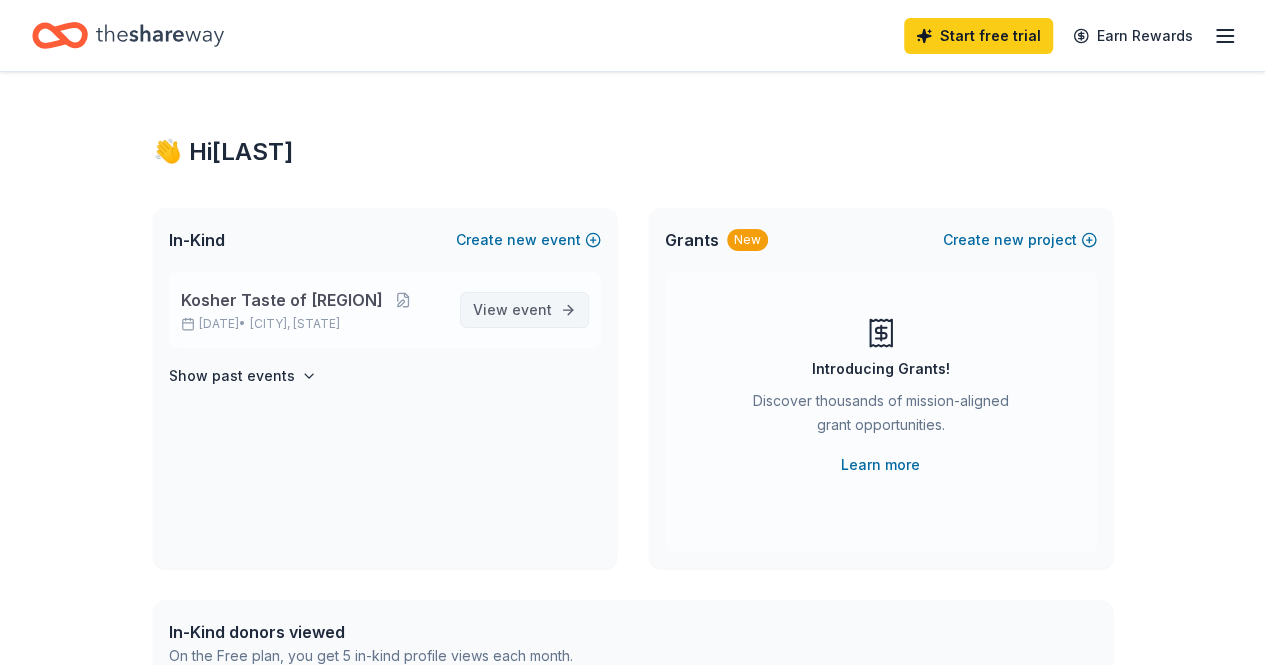 click on "View   event" at bounding box center (512, 310) 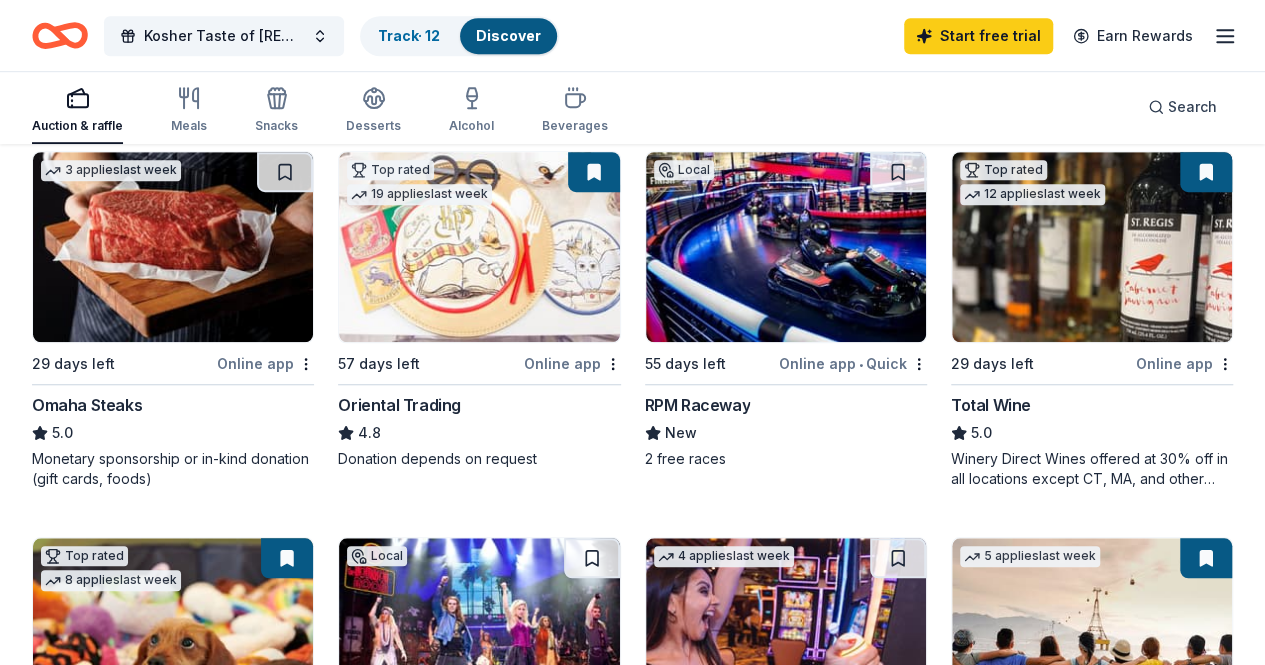 scroll, scrollTop: 652, scrollLeft: 0, axis: vertical 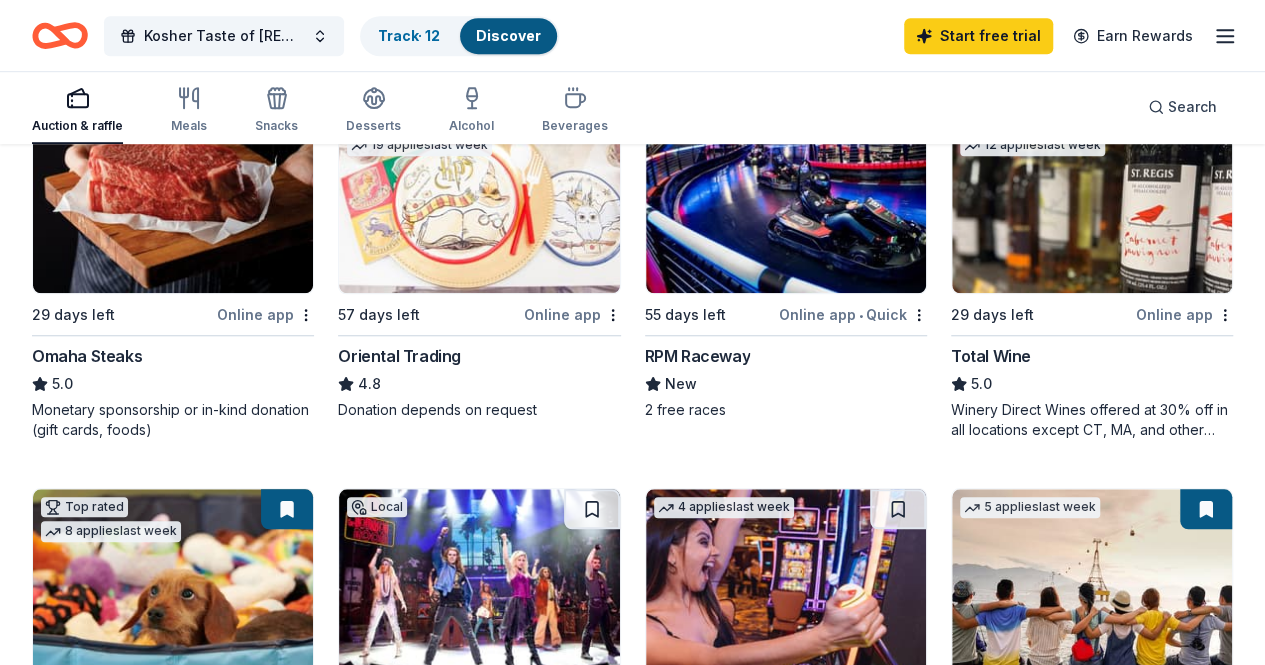 click at bounding box center [1092, 198] 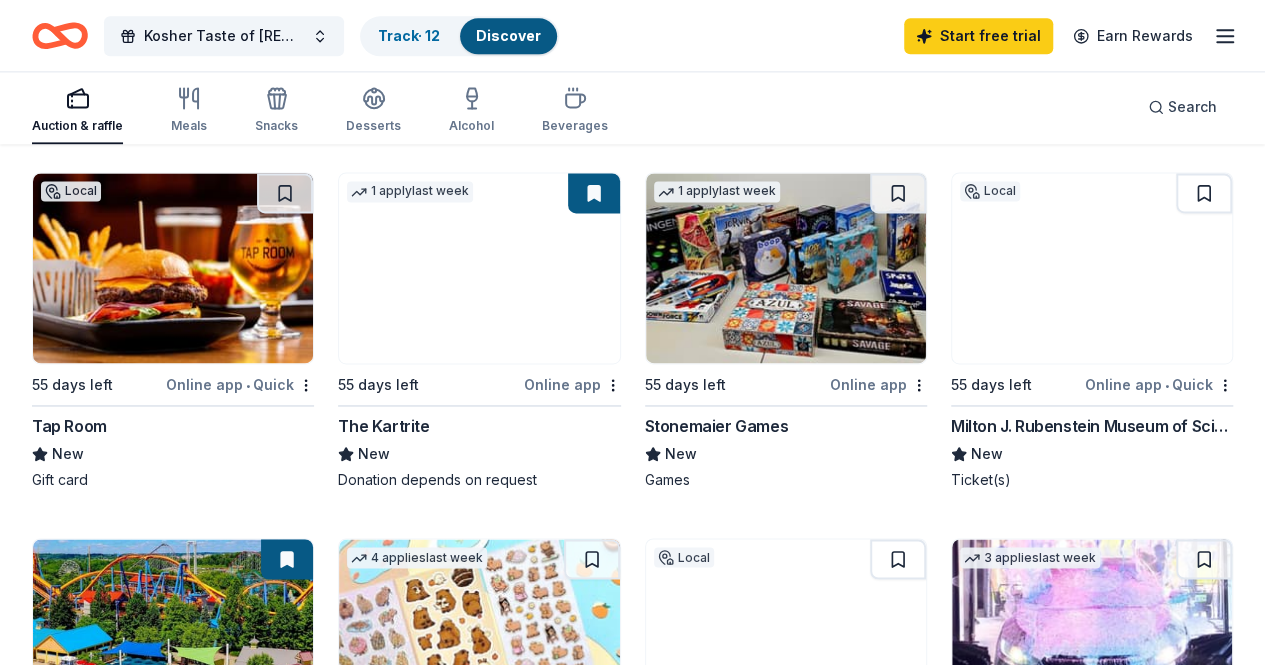 scroll, scrollTop: 1348, scrollLeft: 0, axis: vertical 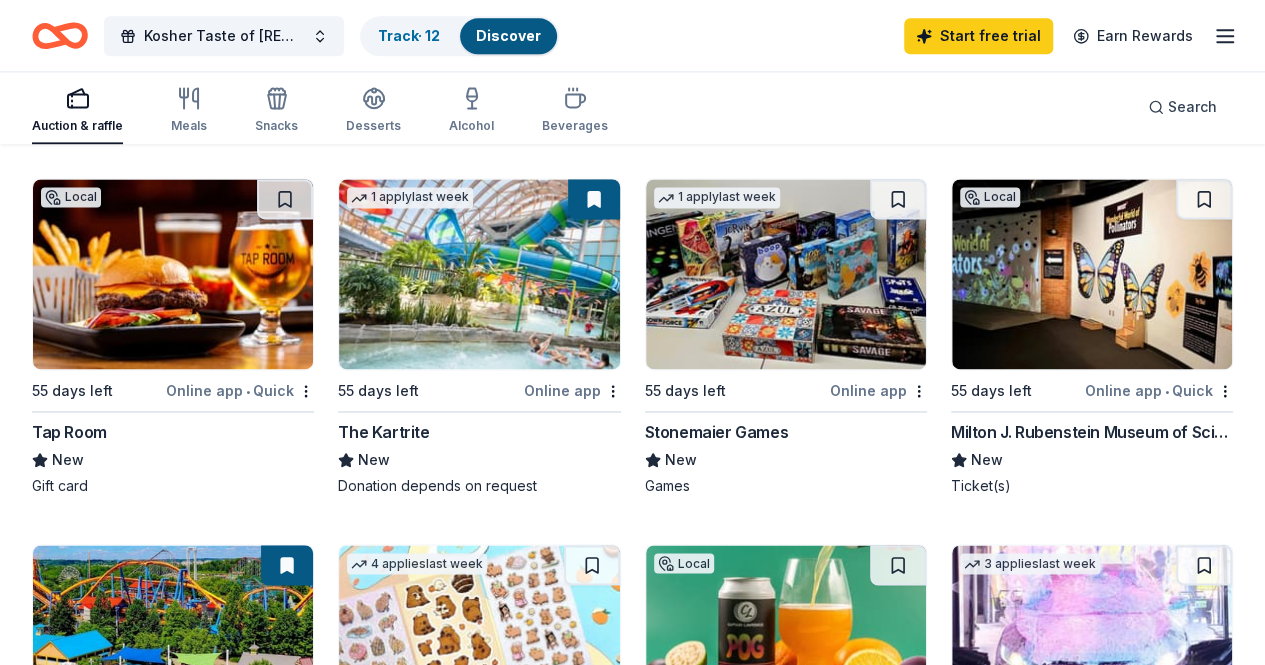 click at bounding box center (173, 640) 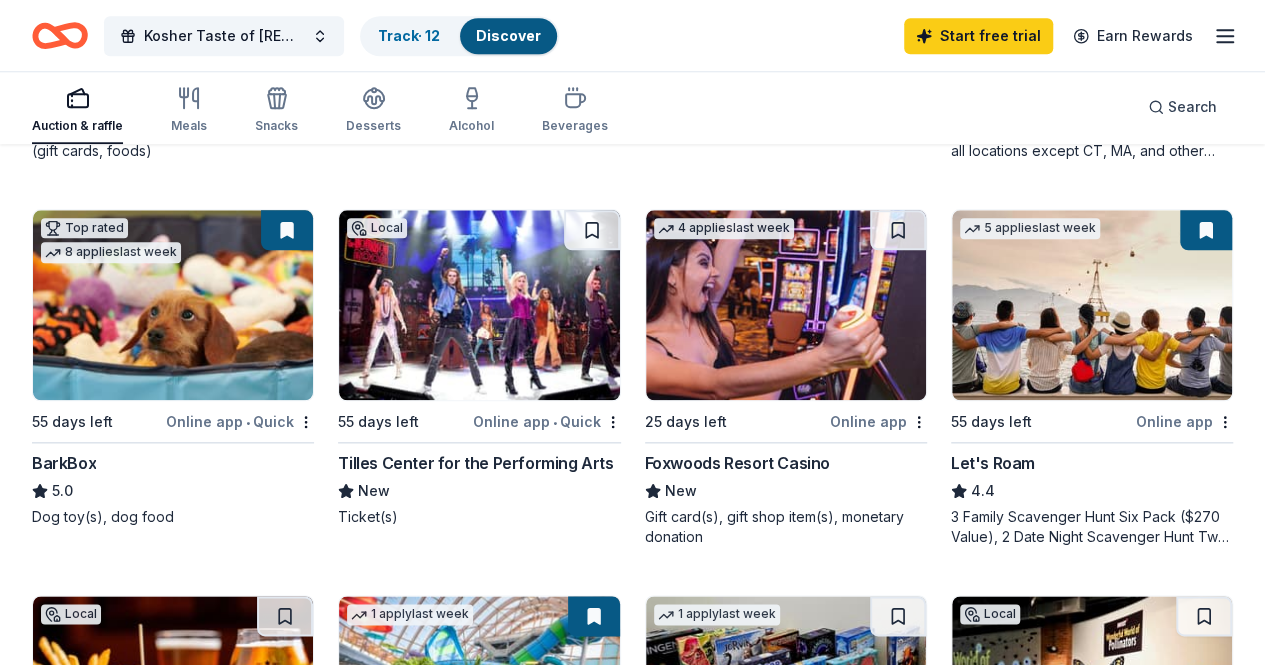 scroll, scrollTop: 924, scrollLeft: 0, axis: vertical 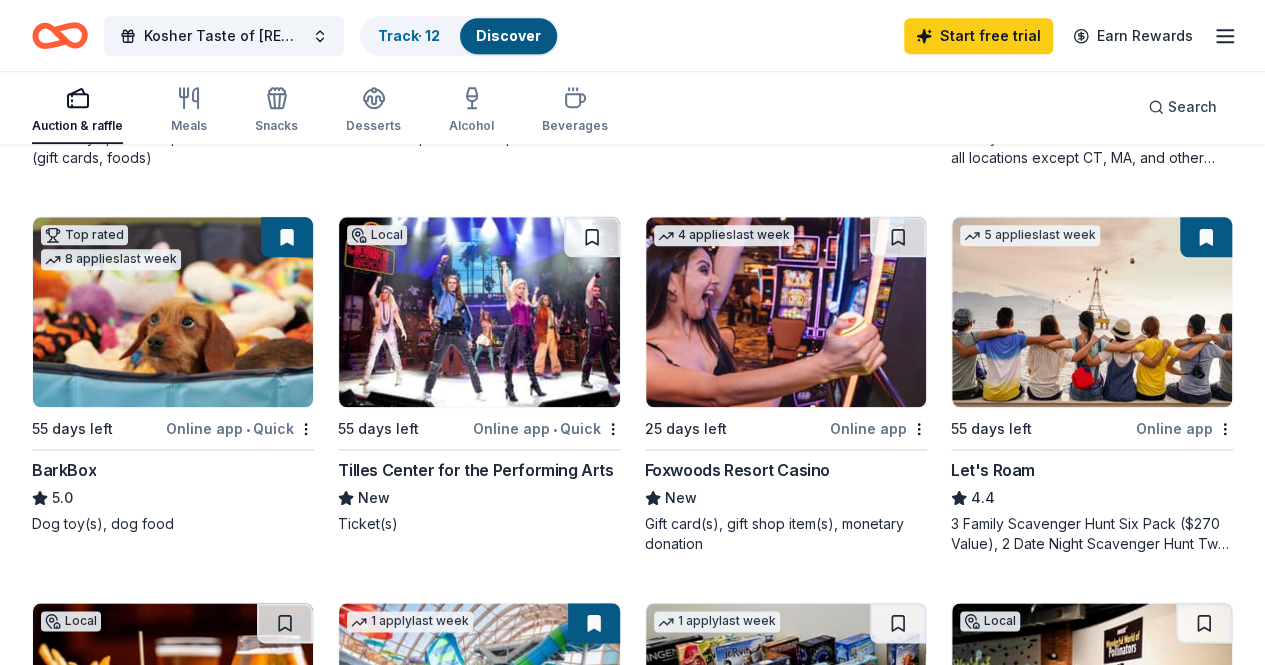 click at bounding box center (786, 312) 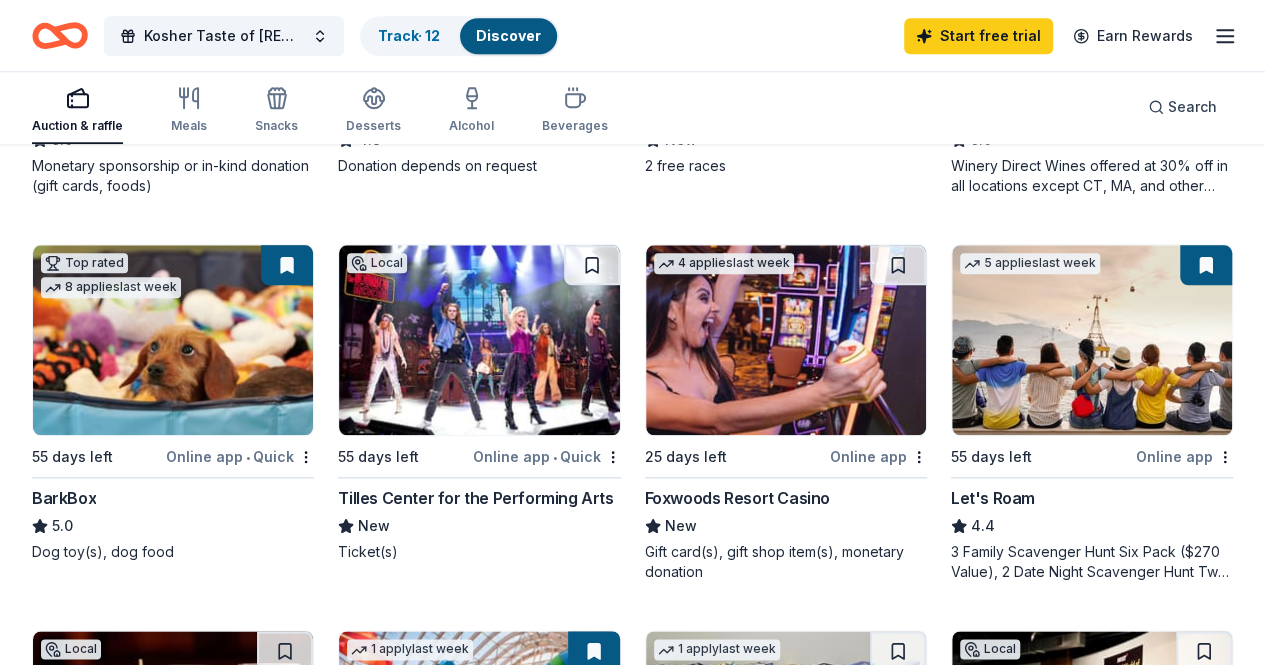 scroll, scrollTop: 1016, scrollLeft: 0, axis: vertical 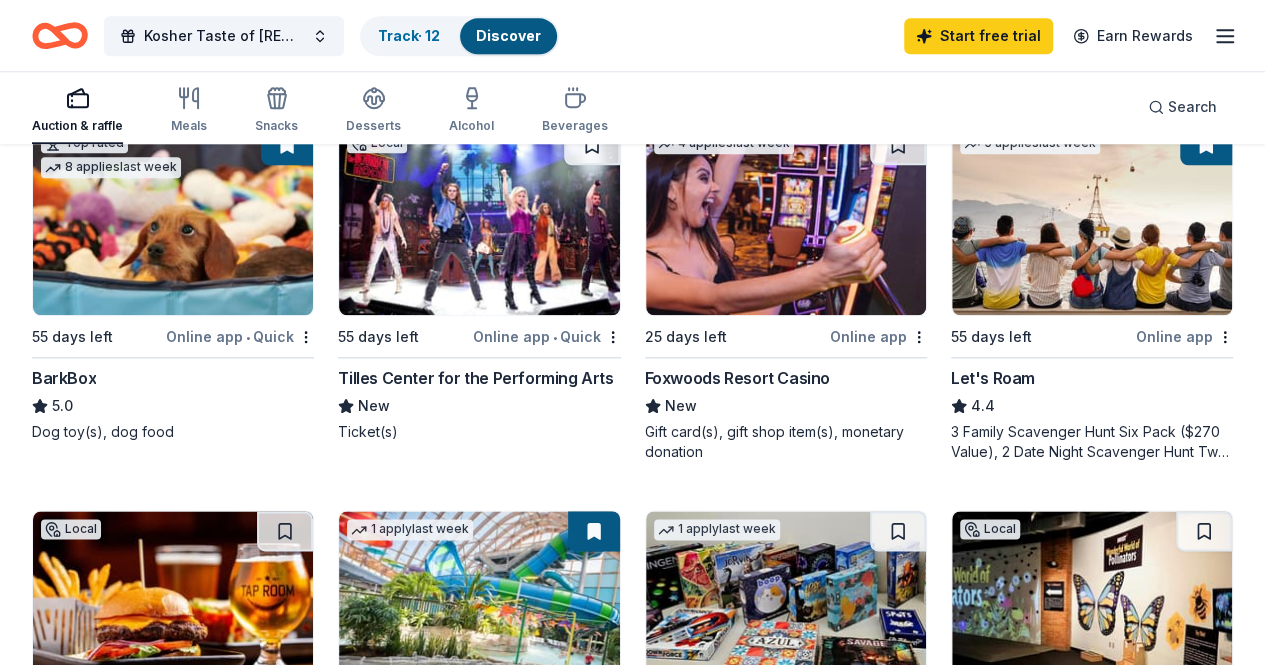 click at bounding box center (173, 606) 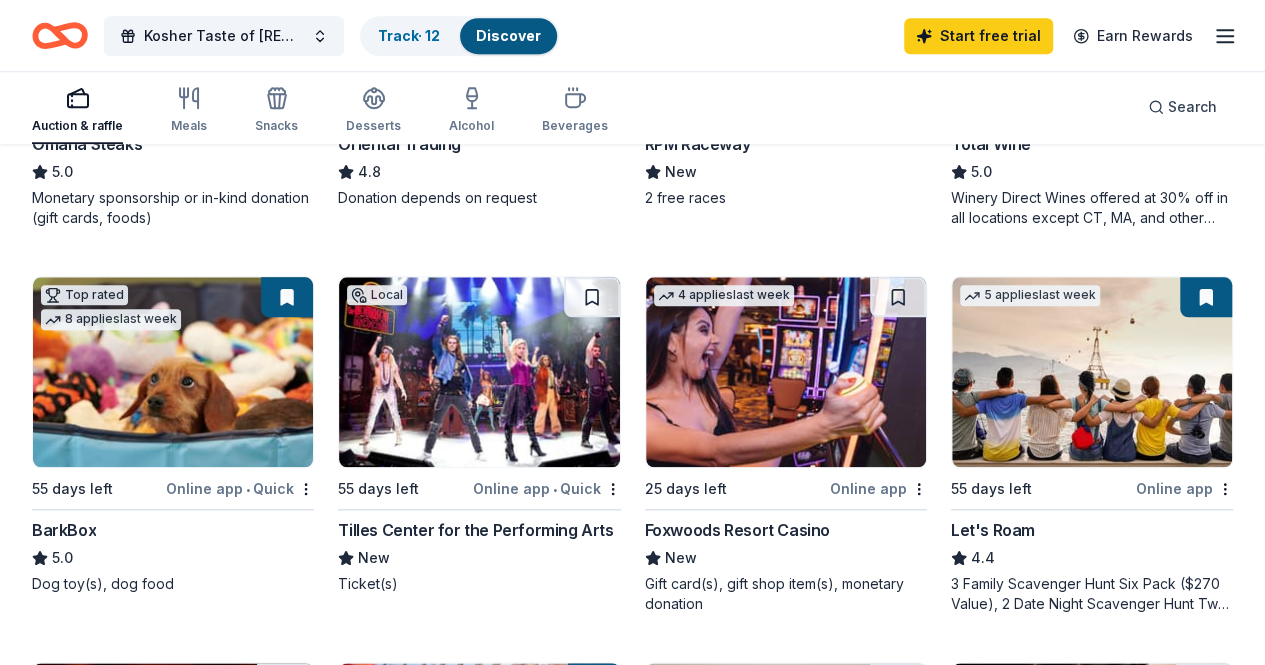 scroll, scrollTop: 434, scrollLeft: 0, axis: vertical 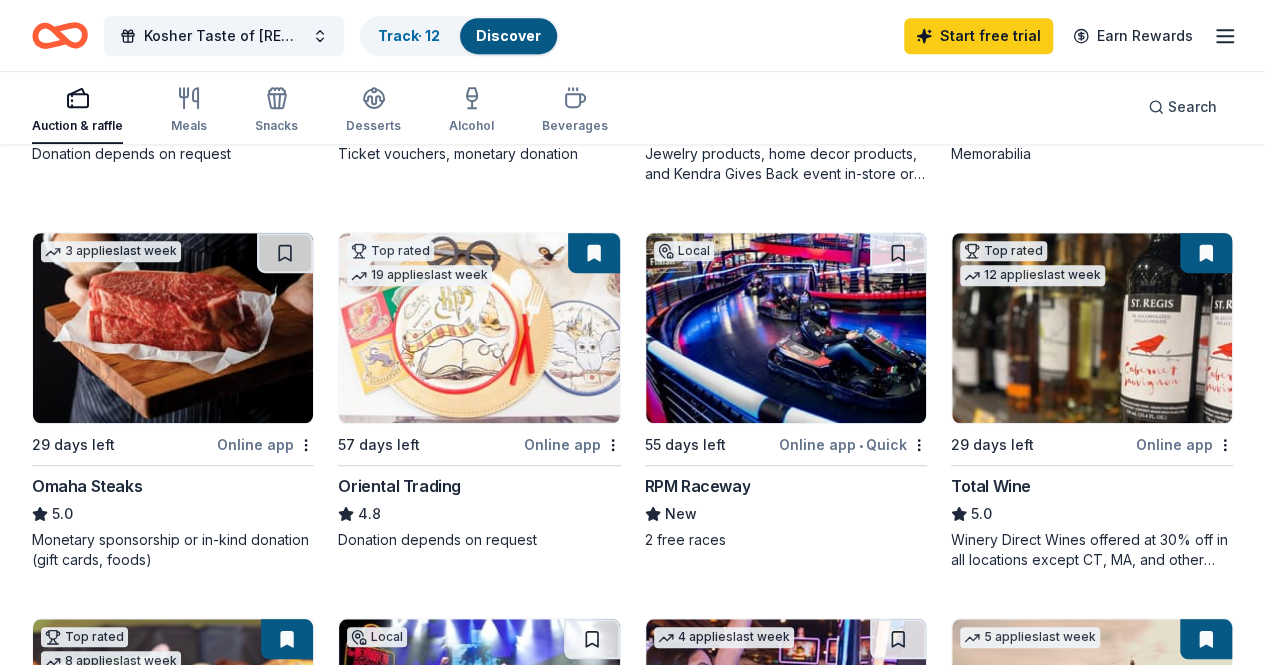 click at bounding box center [173, 714] 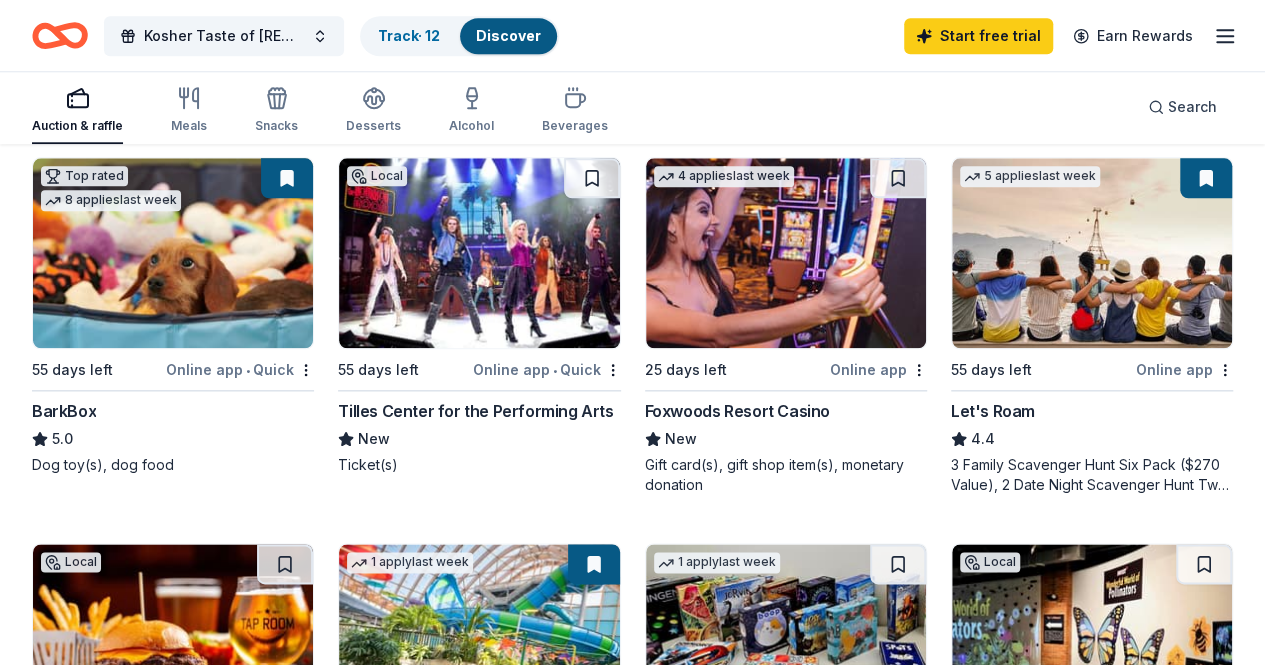 scroll, scrollTop: 984, scrollLeft: 0, axis: vertical 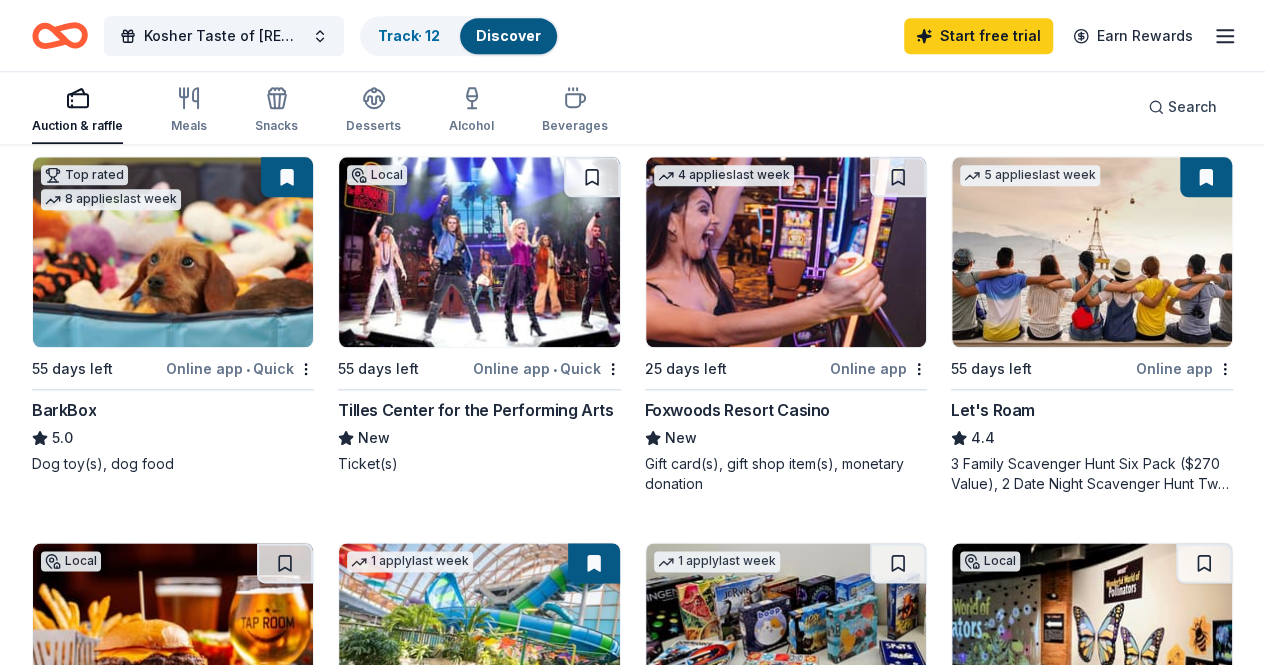 click at bounding box center [1092, 252] 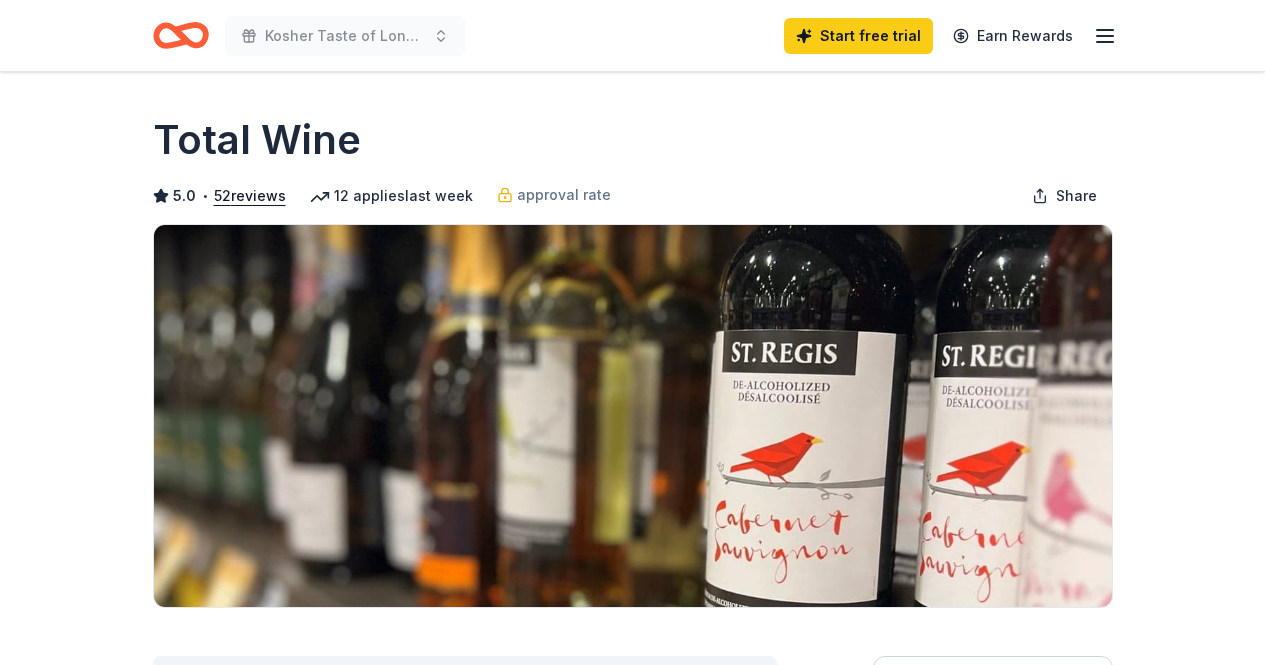 scroll, scrollTop: 0, scrollLeft: 0, axis: both 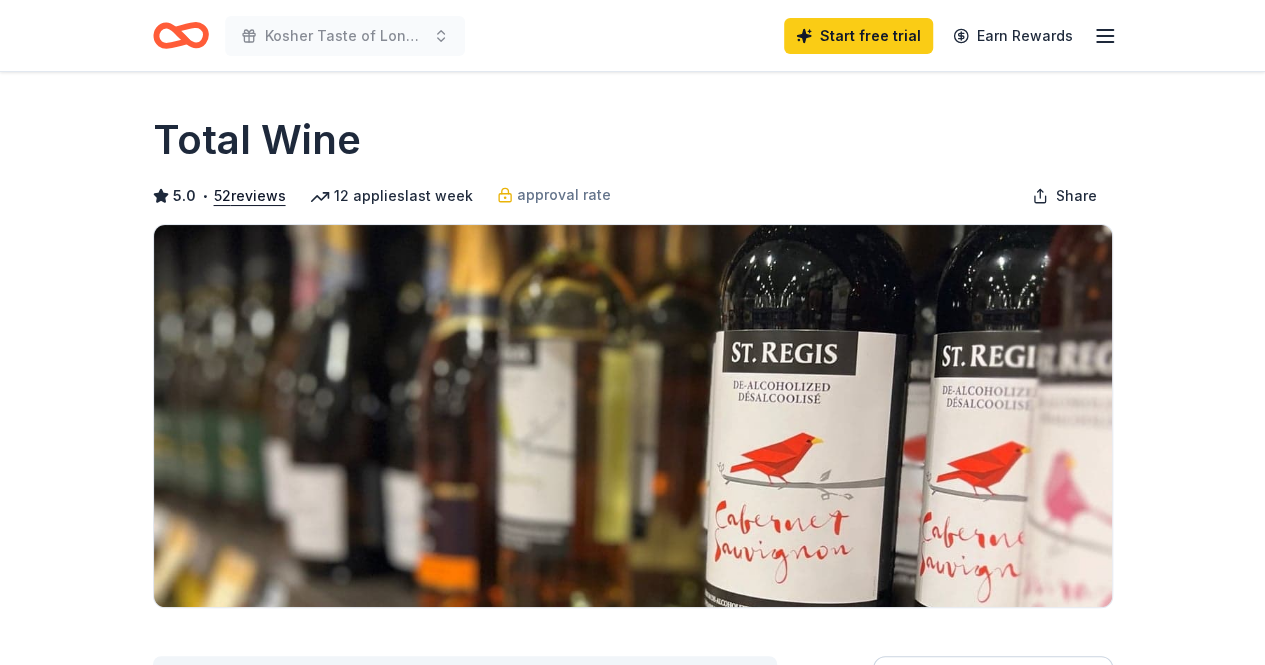 click at bounding box center [633, 416] 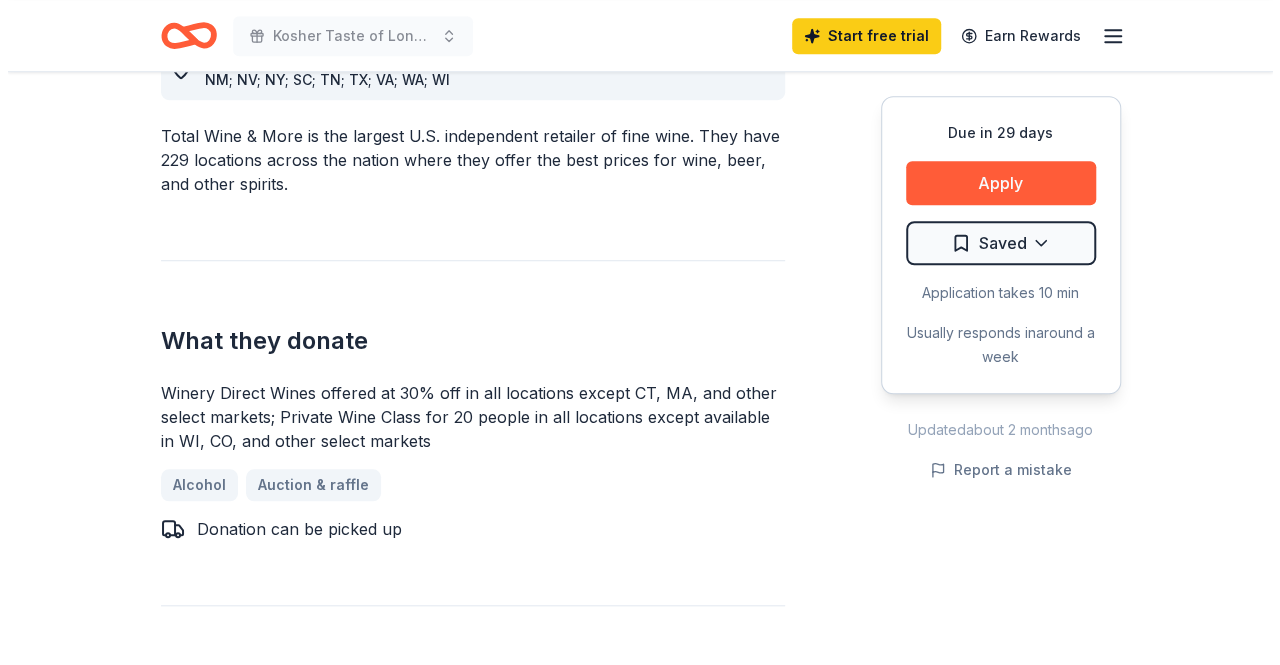 scroll, scrollTop: 618, scrollLeft: 0, axis: vertical 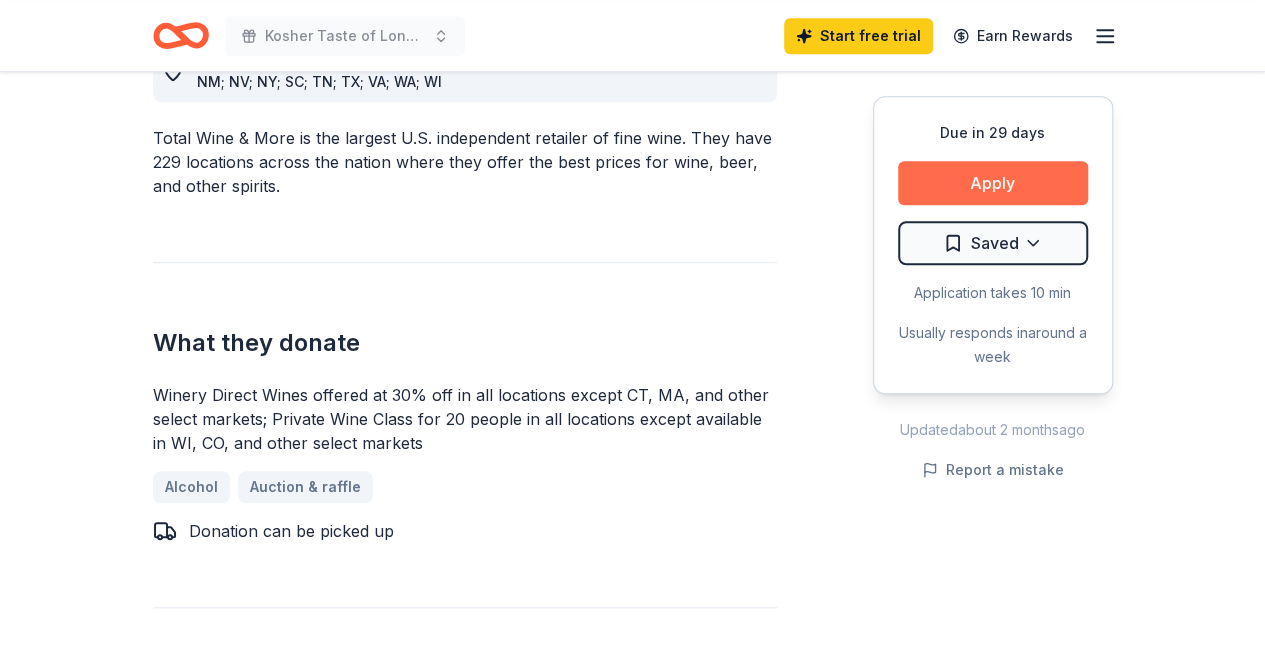 click on "Apply" at bounding box center [993, 183] 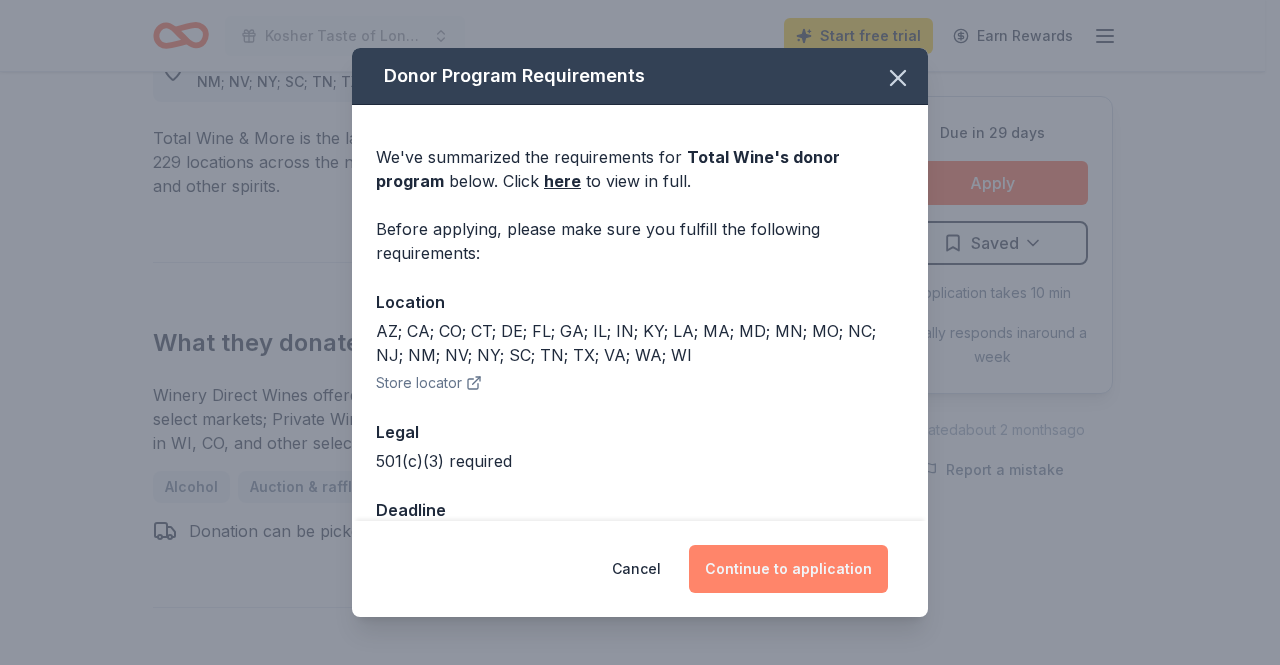 click on "Continue to application" at bounding box center (788, 569) 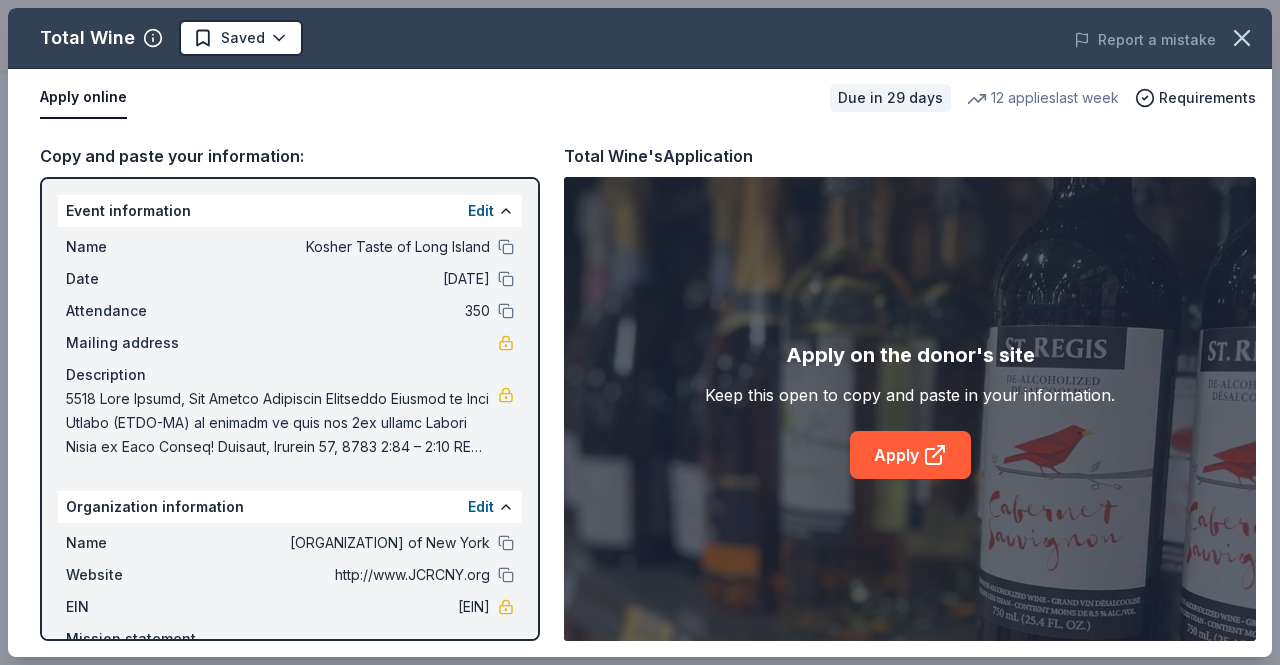drag, startPoint x: 521, startPoint y: 231, endPoint x: 536, endPoint y: 448, distance: 217.51782 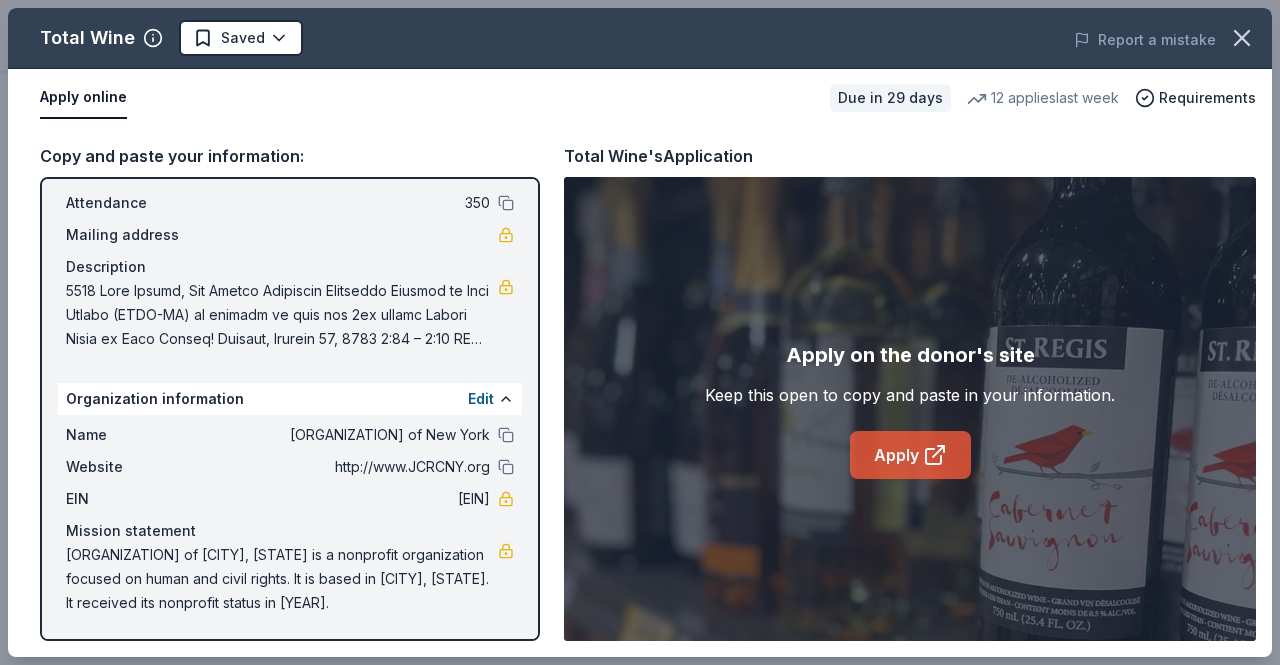 click on "Apply" at bounding box center [910, 455] 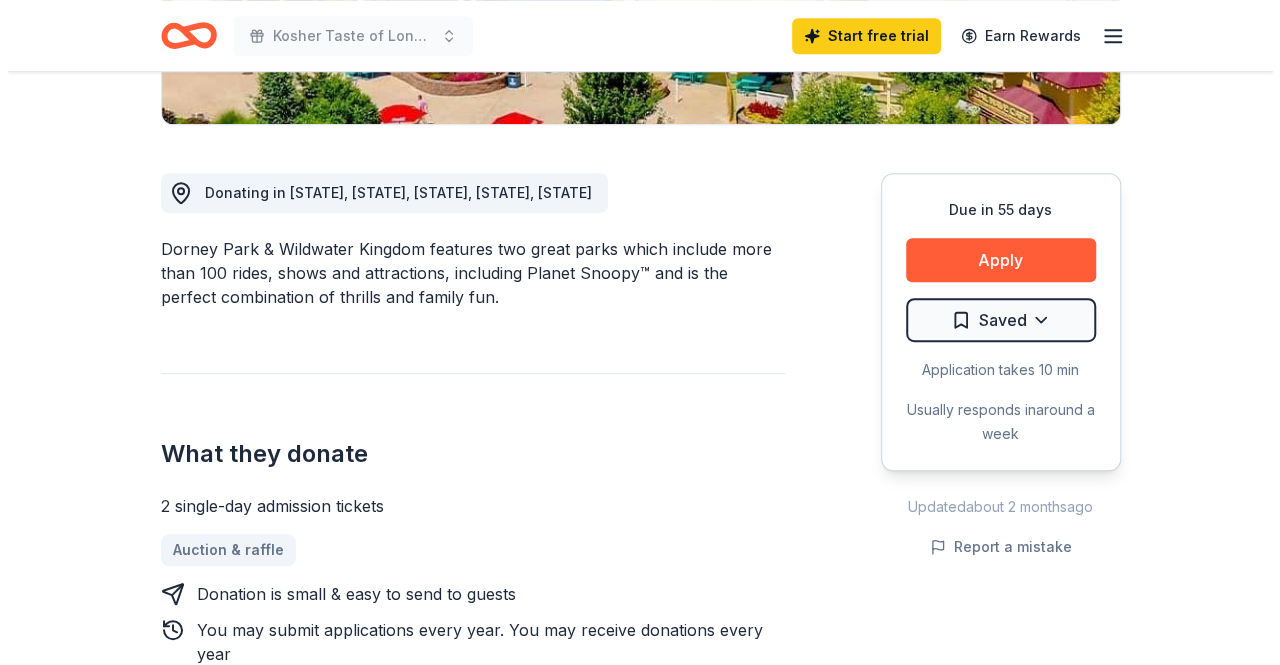 scroll, scrollTop: 492, scrollLeft: 0, axis: vertical 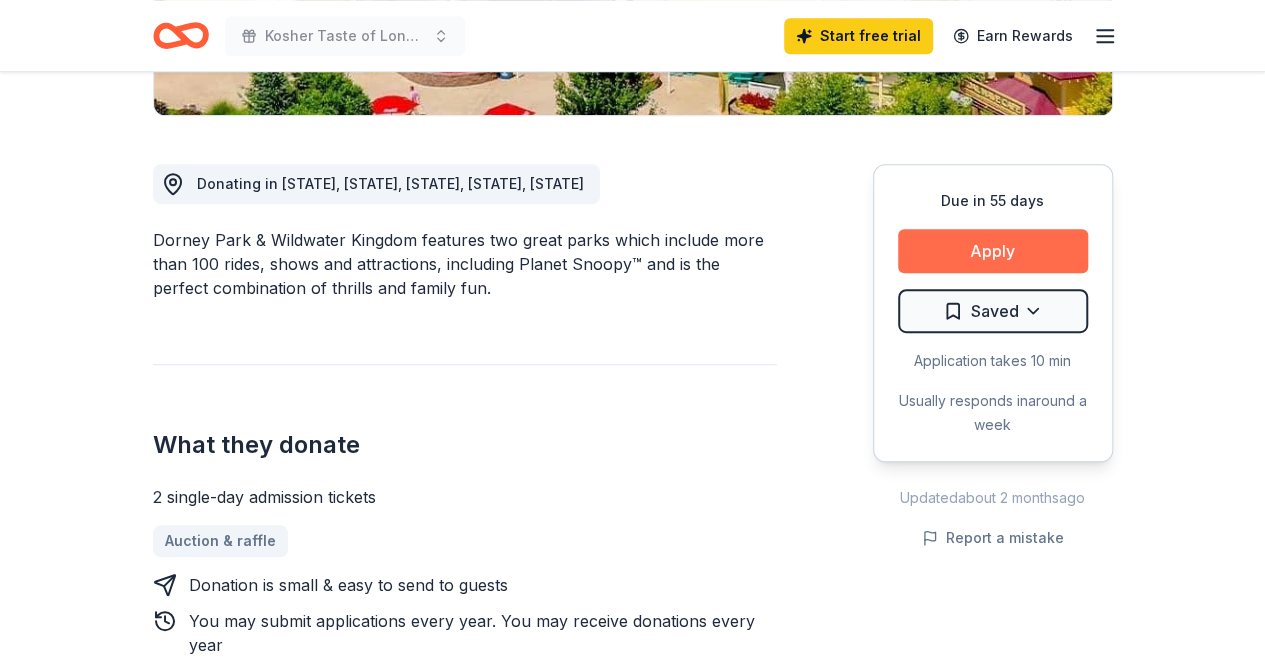 click on "Apply" at bounding box center [993, 251] 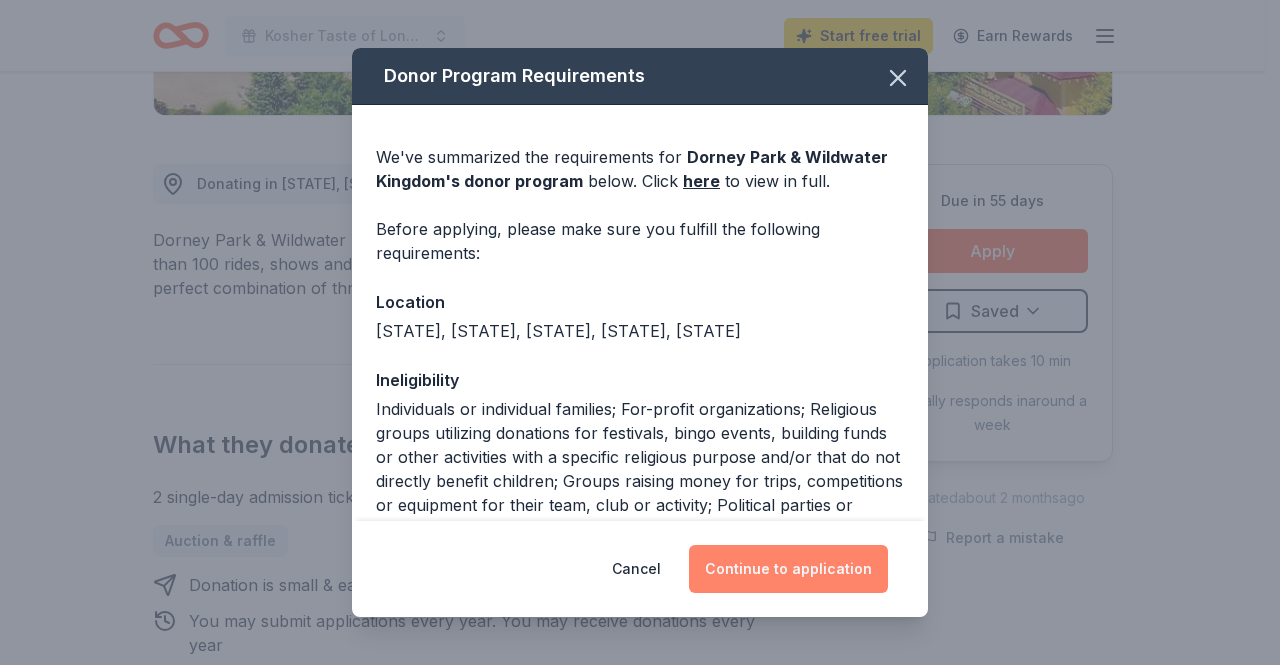click on "Continue to application" at bounding box center (788, 569) 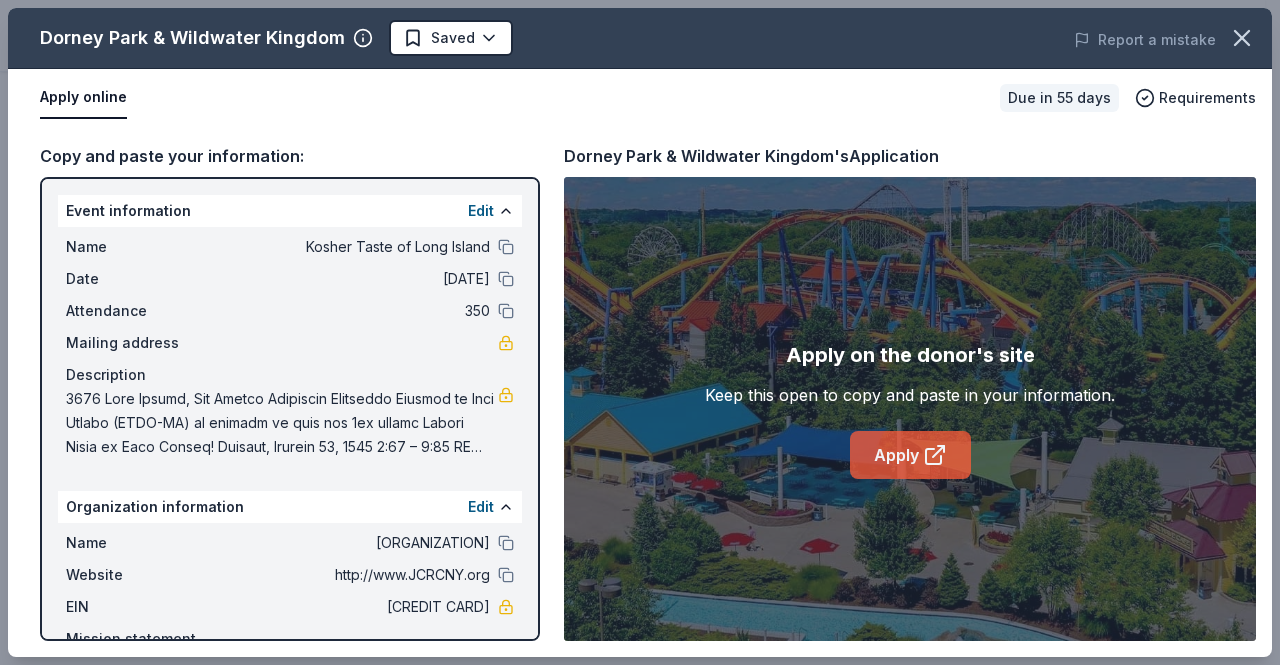 click on "Apply" at bounding box center (910, 455) 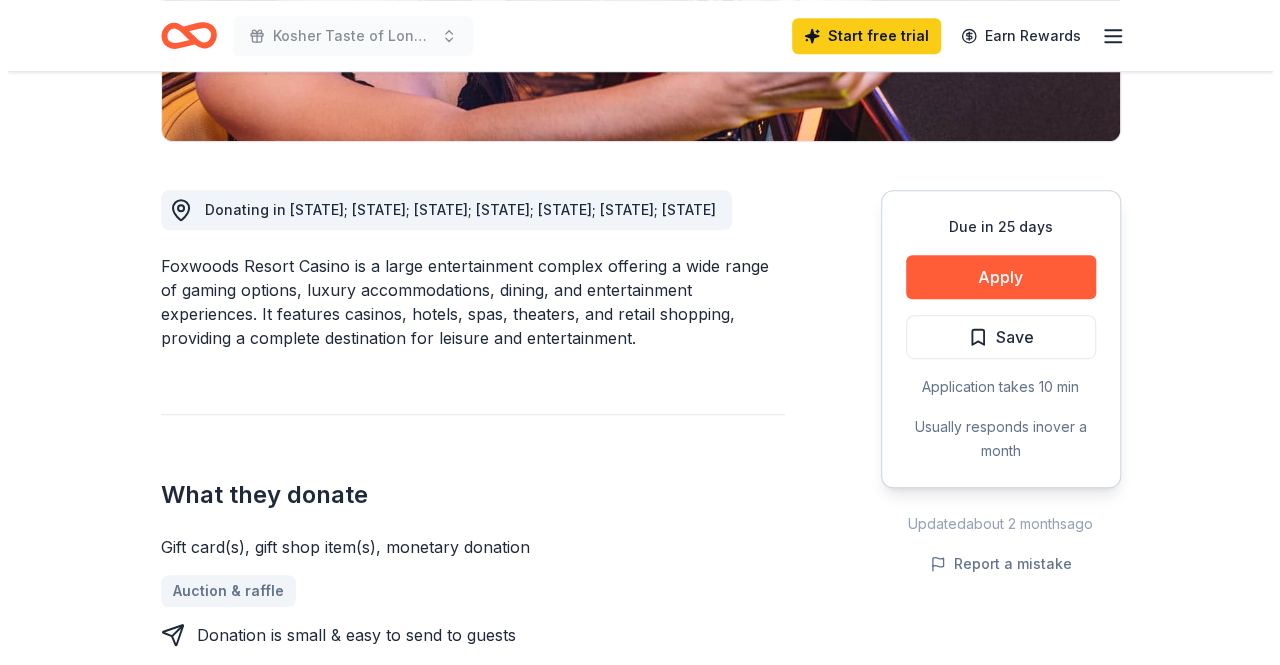 scroll, scrollTop: 469, scrollLeft: 0, axis: vertical 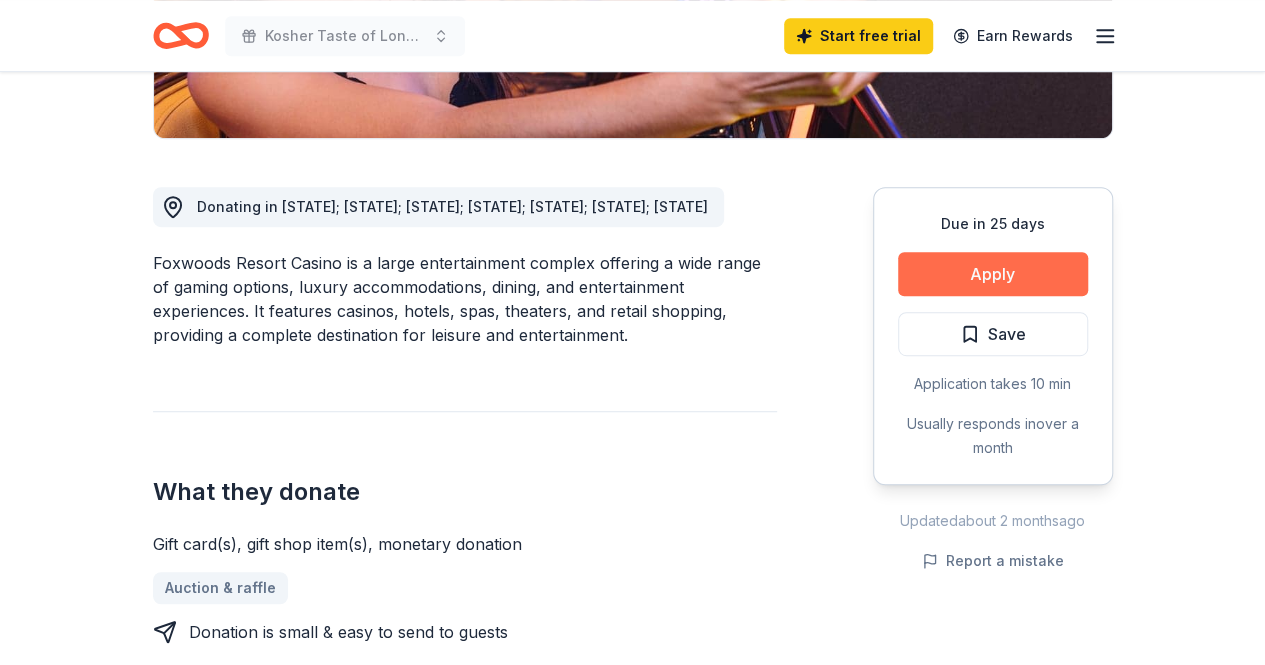click on "Apply" at bounding box center [993, 274] 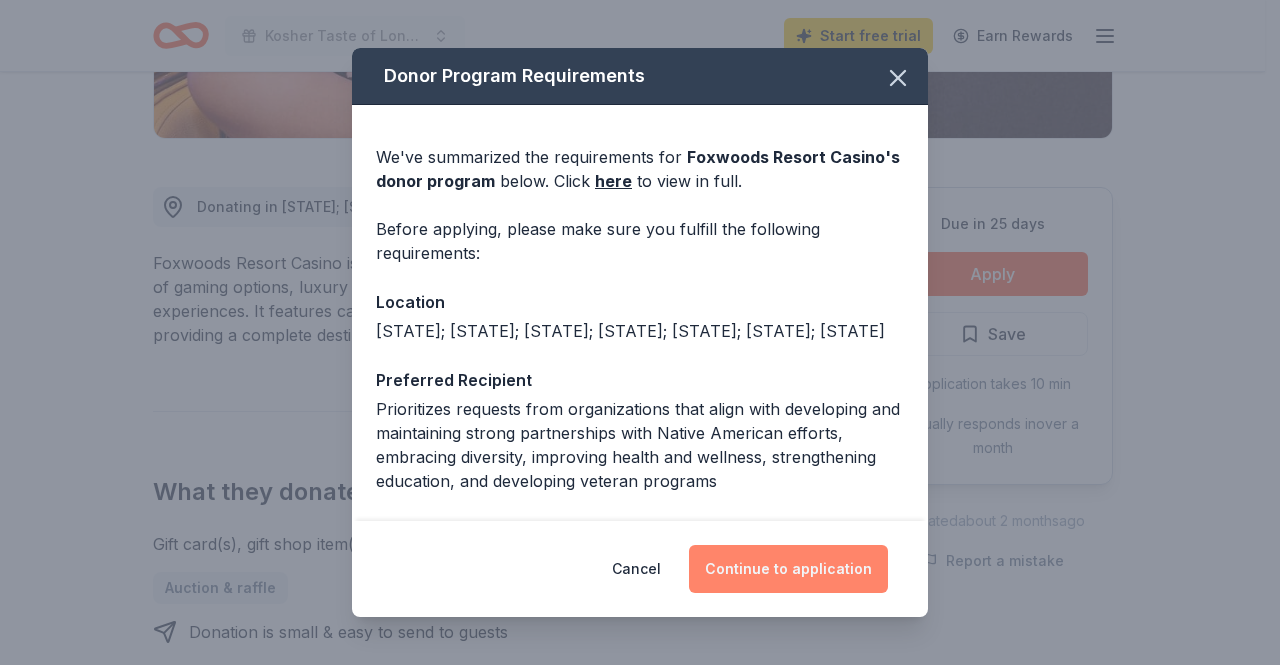 click on "Continue to application" at bounding box center (788, 569) 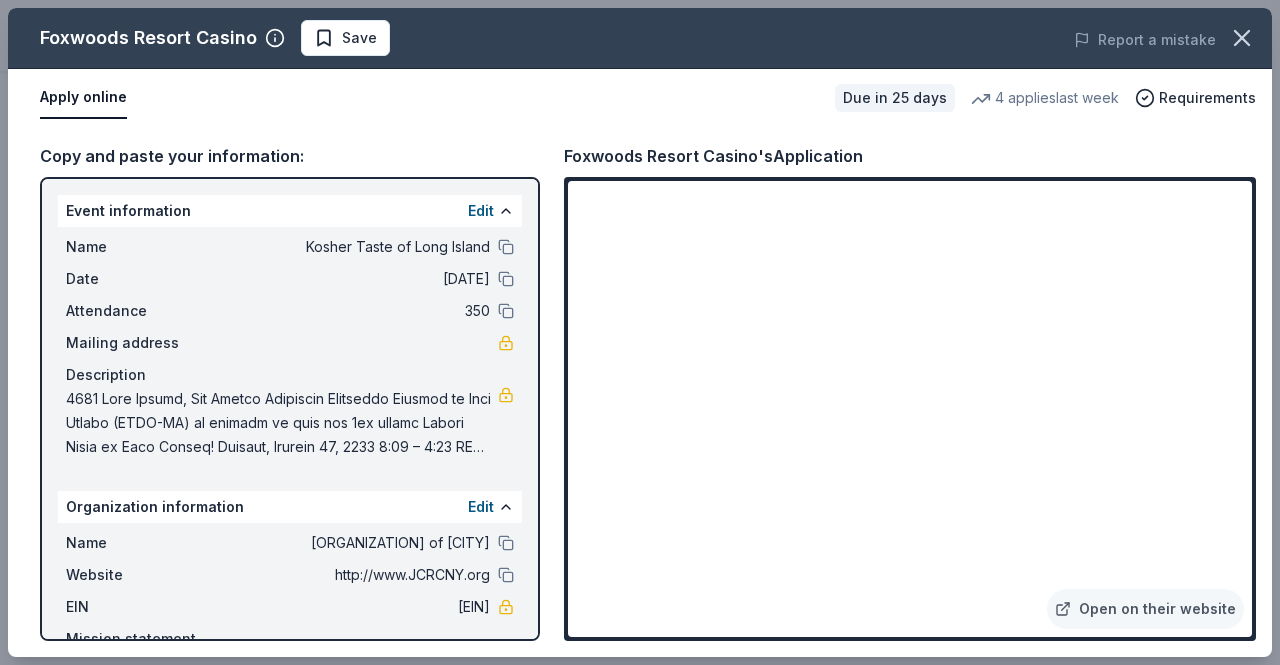 scroll, scrollTop: 108, scrollLeft: 0, axis: vertical 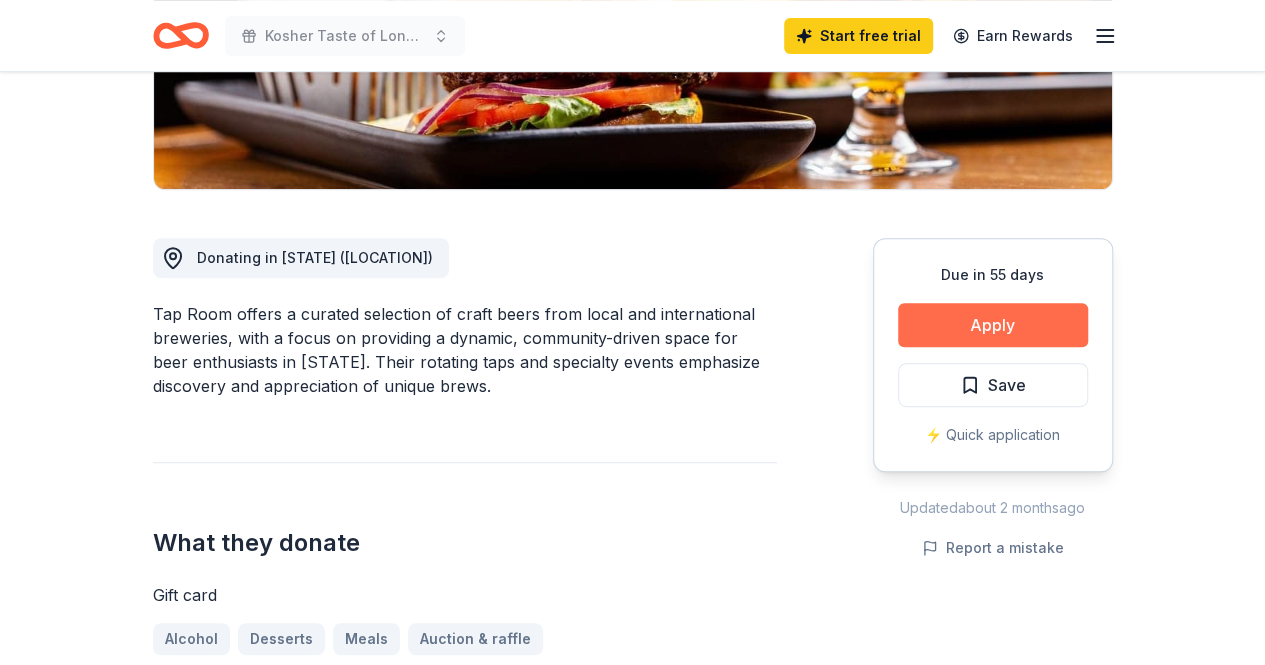 click on "Apply" at bounding box center (993, 325) 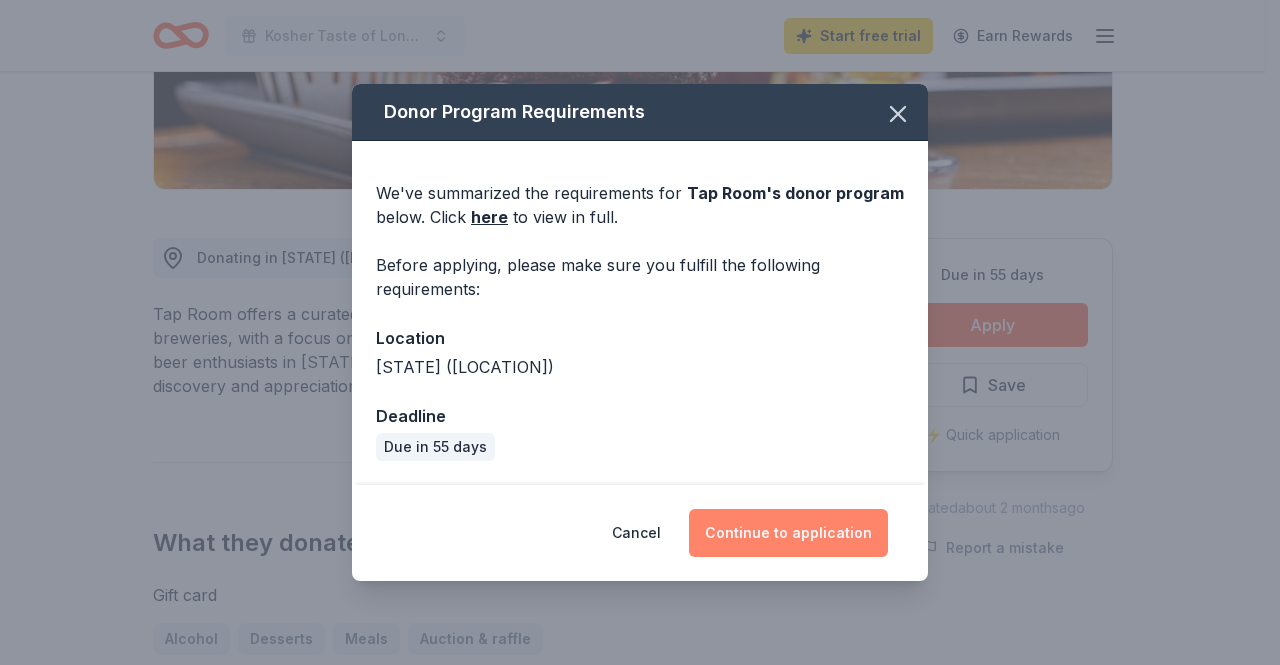 click on "Continue to application" at bounding box center [788, 533] 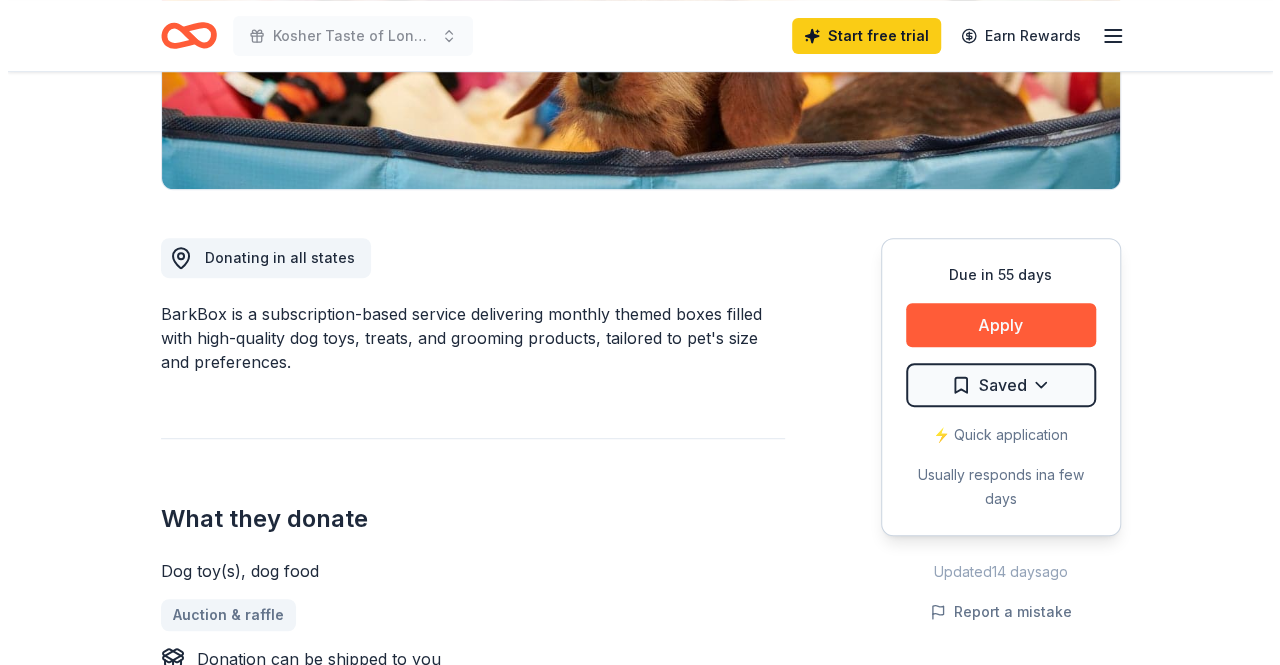 scroll, scrollTop: 422, scrollLeft: 0, axis: vertical 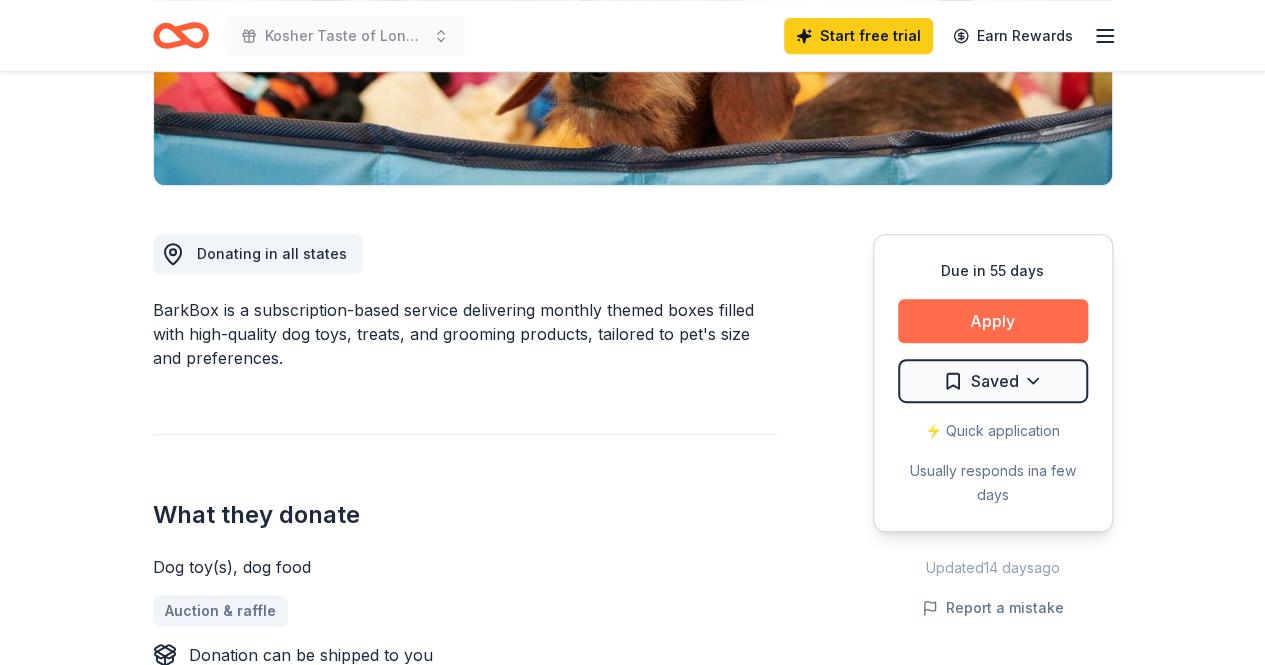 click on "Apply" at bounding box center (993, 321) 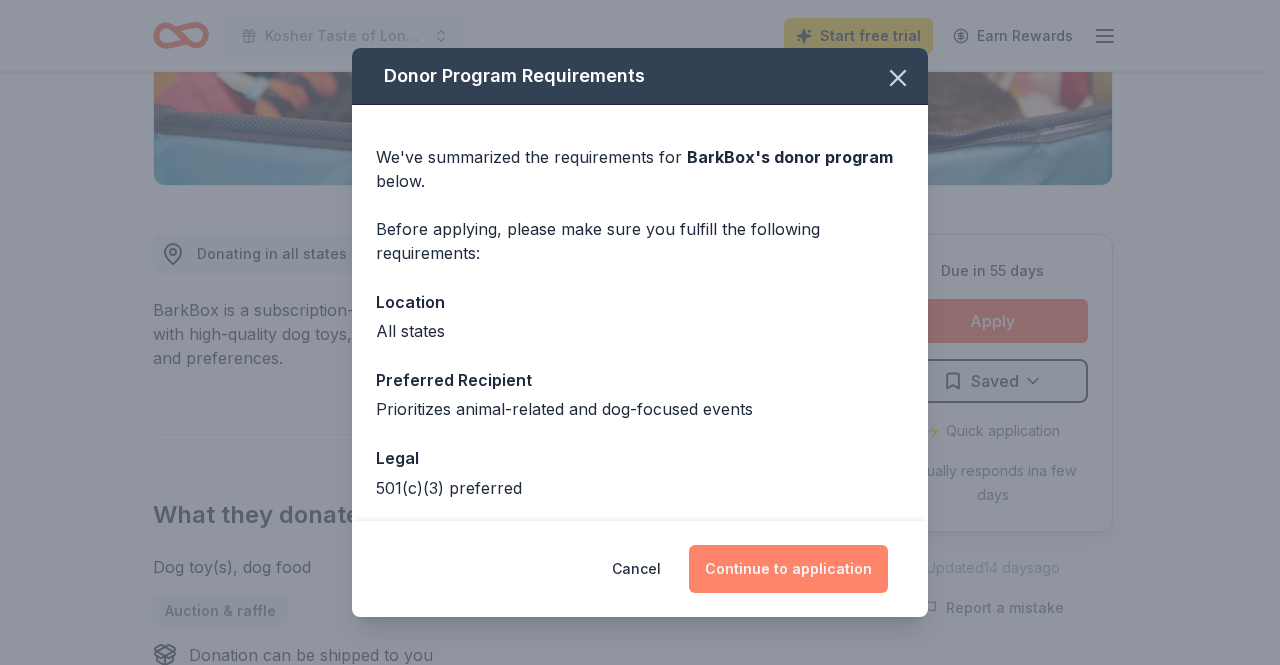 click on "Continue to application" at bounding box center [788, 569] 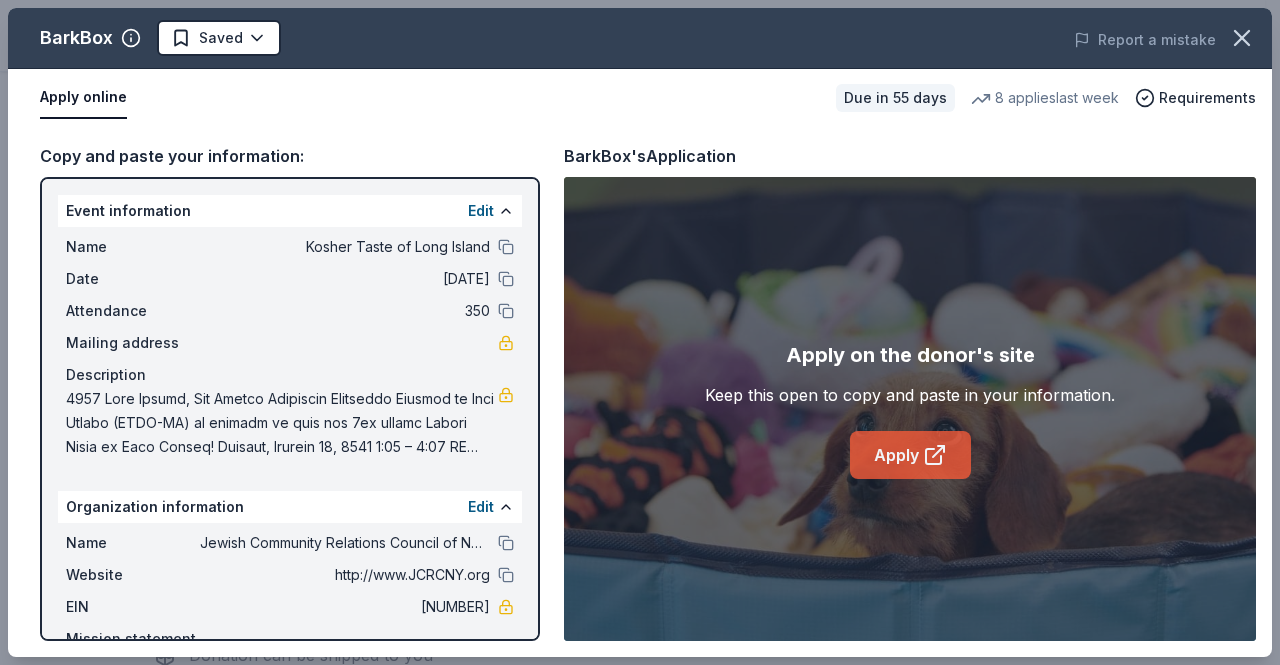click on "Apply" at bounding box center (910, 455) 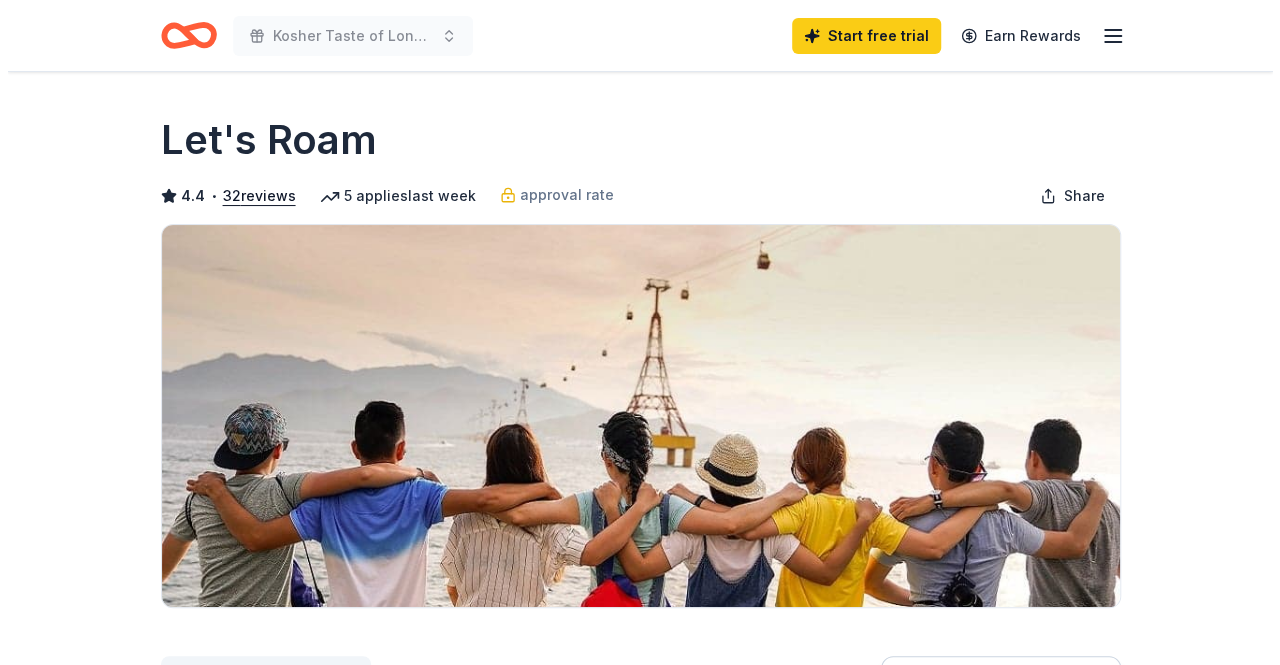 scroll, scrollTop: 15, scrollLeft: 0, axis: vertical 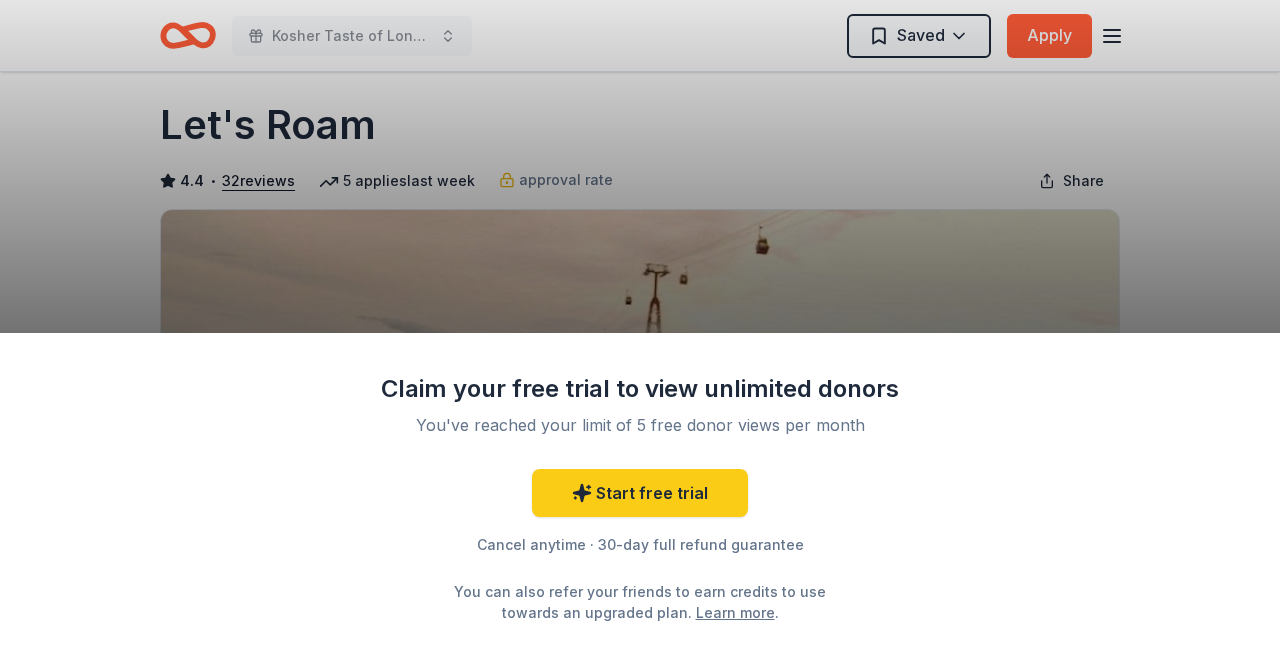 click on "Claim your free trial to view unlimited donors You've reached your limit of 5 free donor views per month Start free  trial Cancel anytime · 30-day full refund guarantee You can also refer your friends to earn credits to use towards an upgraded plan.   Learn more ." at bounding box center [640, 332] 